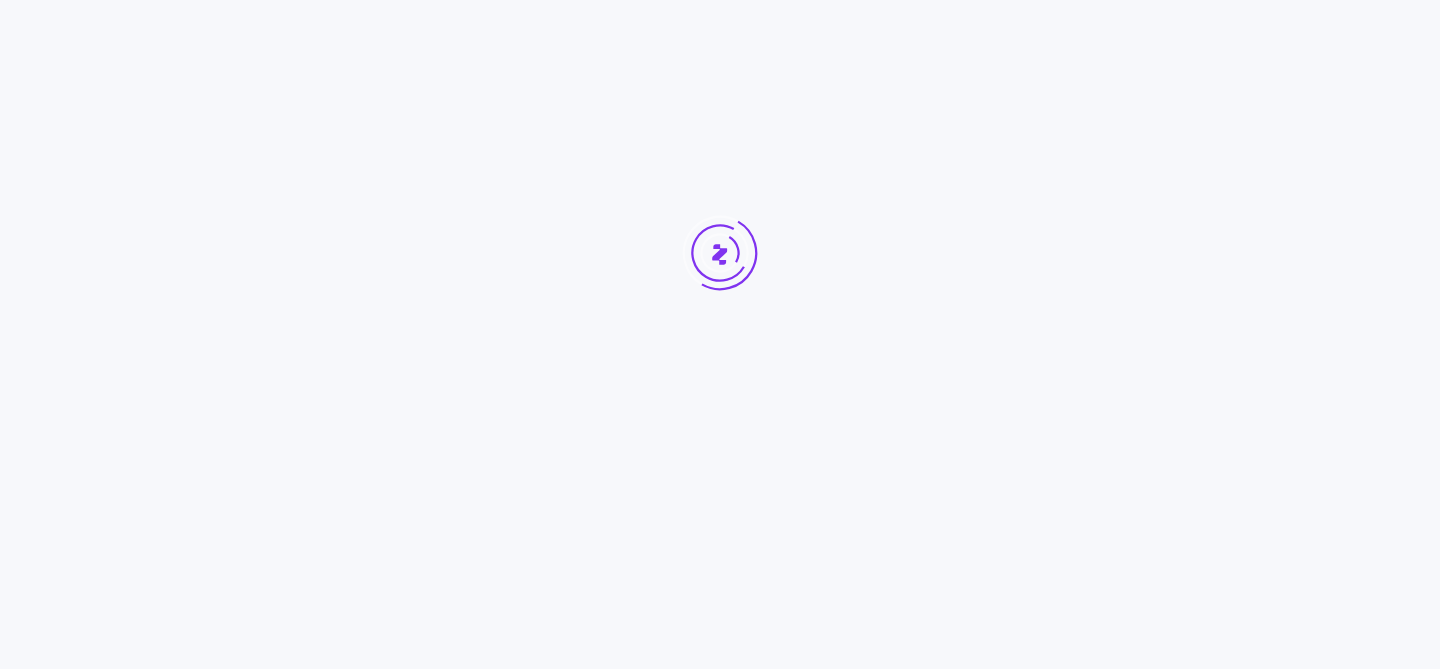 scroll, scrollTop: 0, scrollLeft: 0, axis: both 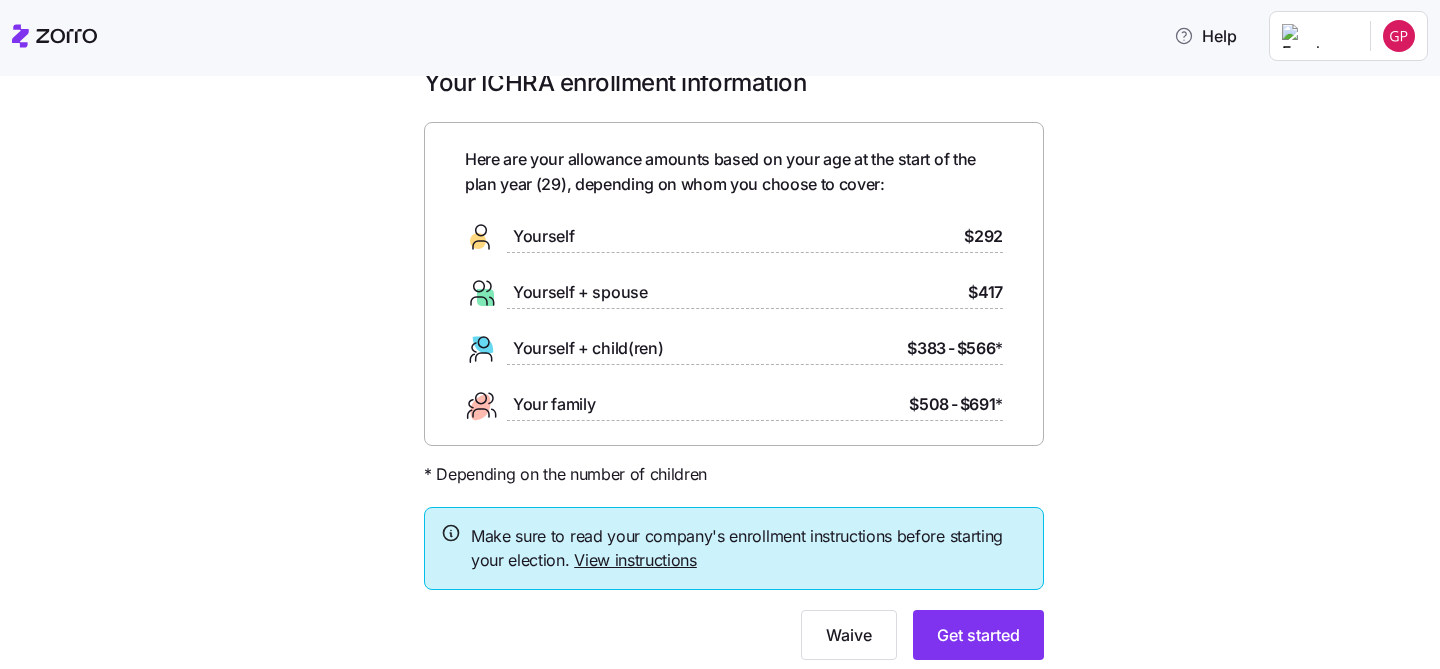 click on "$292" at bounding box center (983, 236) 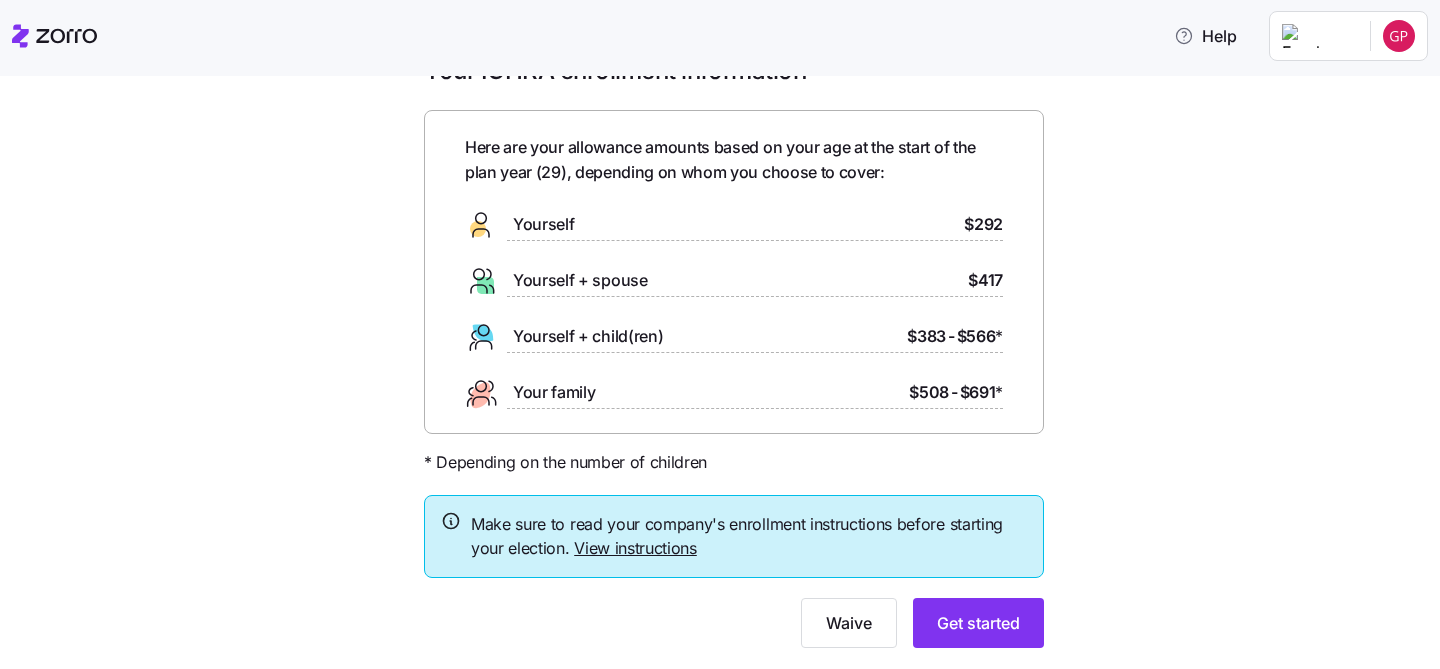 scroll, scrollTop: 70, scrollLeft: 0, axis: vertical 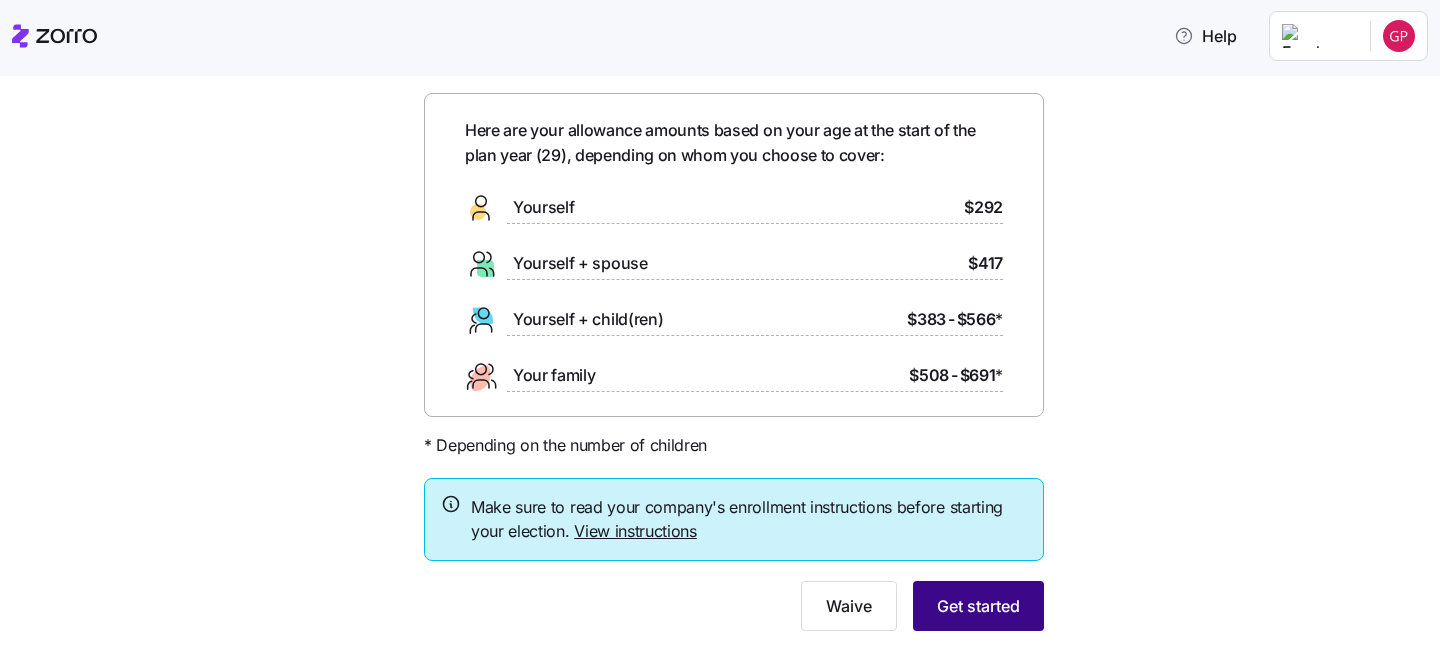 click on "Get started" at bounding box center [978, 606] 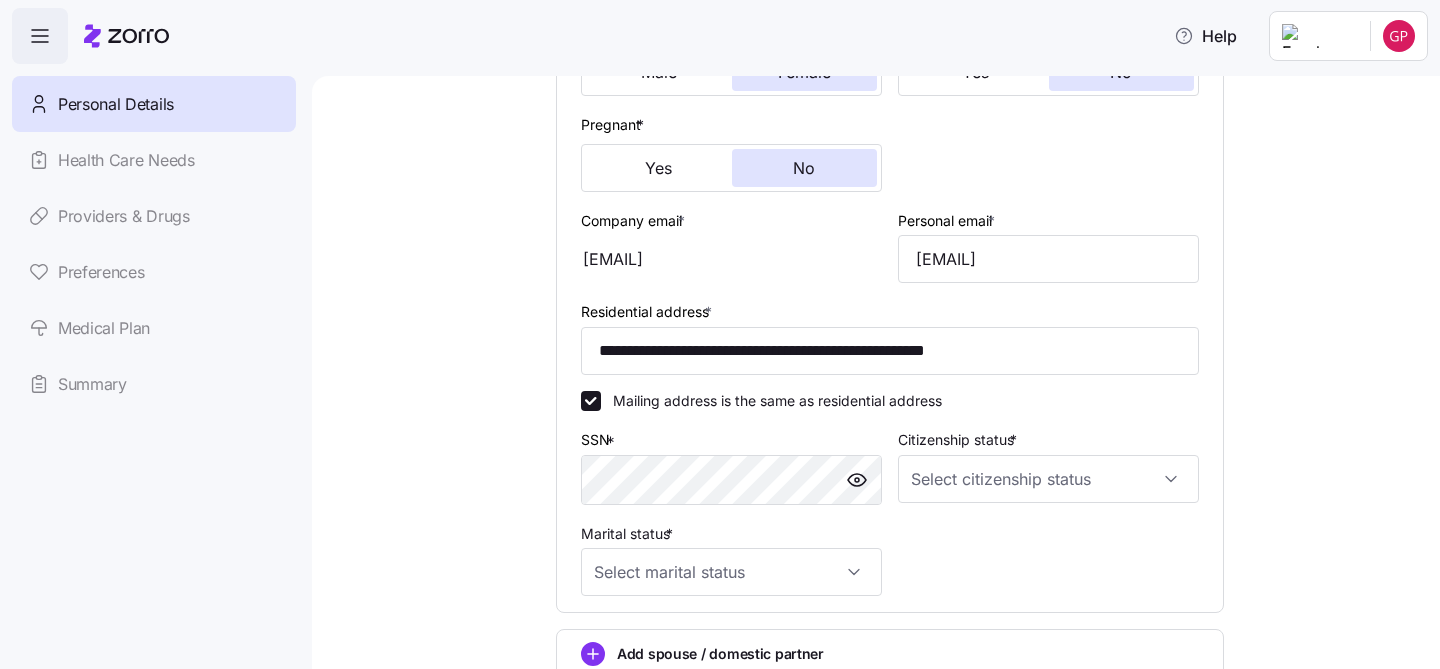 scroll, scrollTop: 454, scrollLeft: 0, axis: vertical 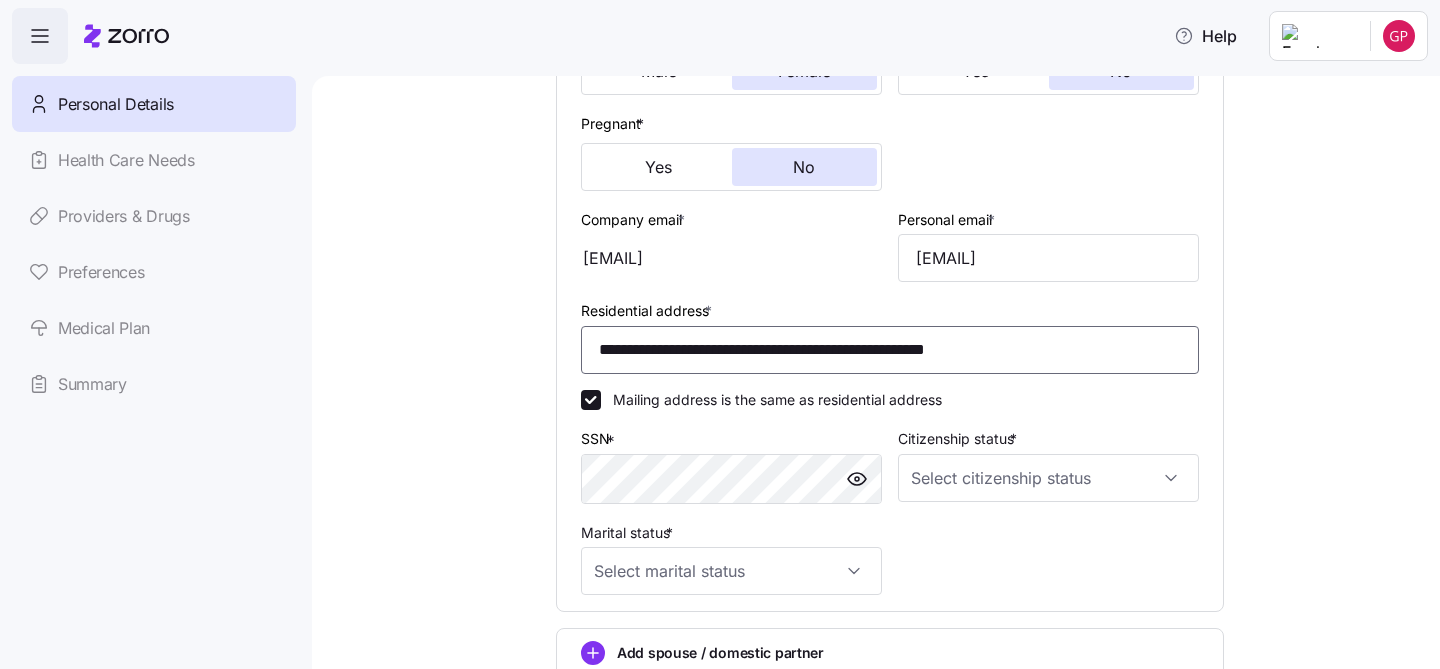 click on "**********" at bounding box center [890, 350] 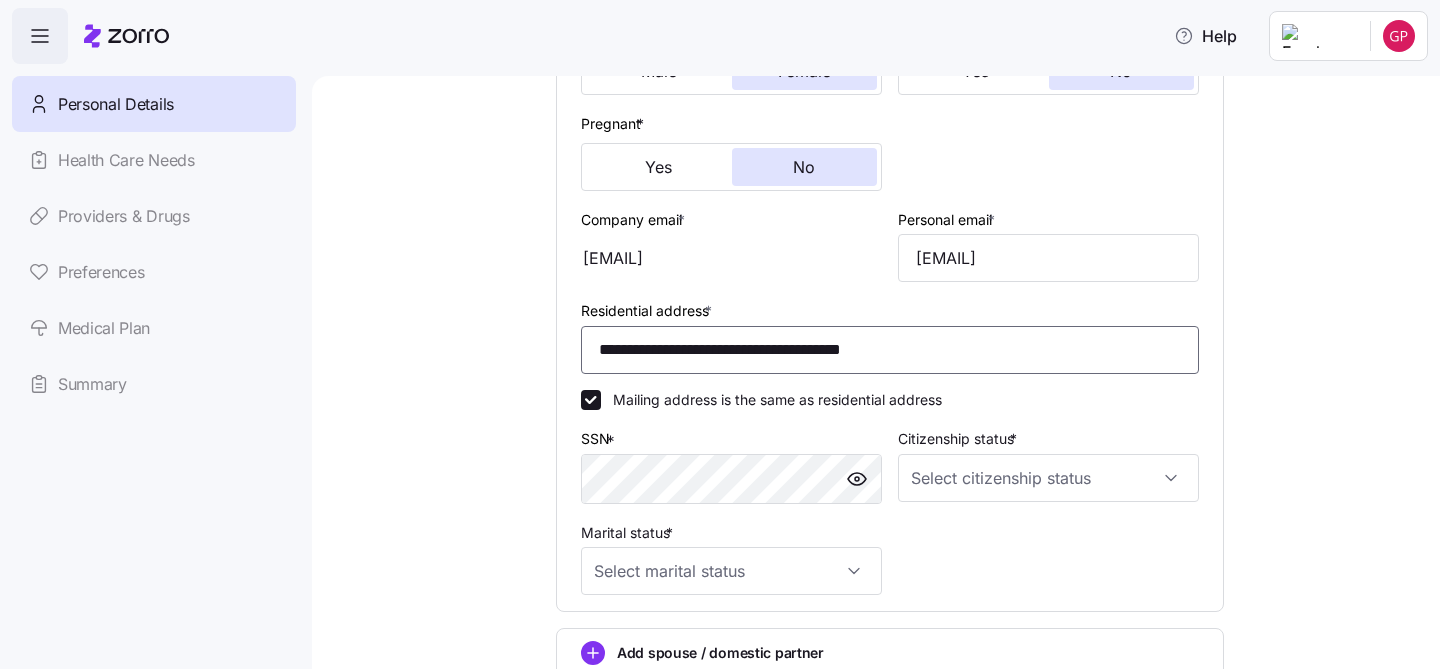 click on "**********" at bounding box center (890, 350) 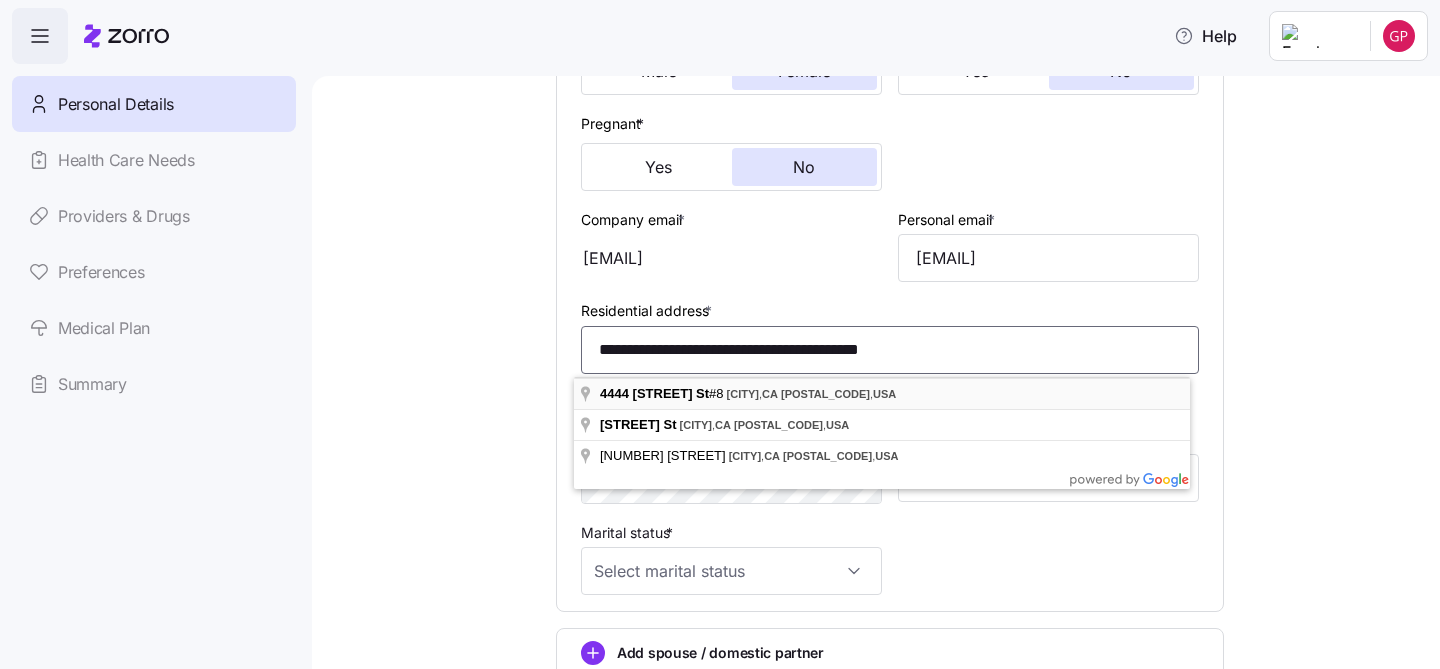 type on "**********" 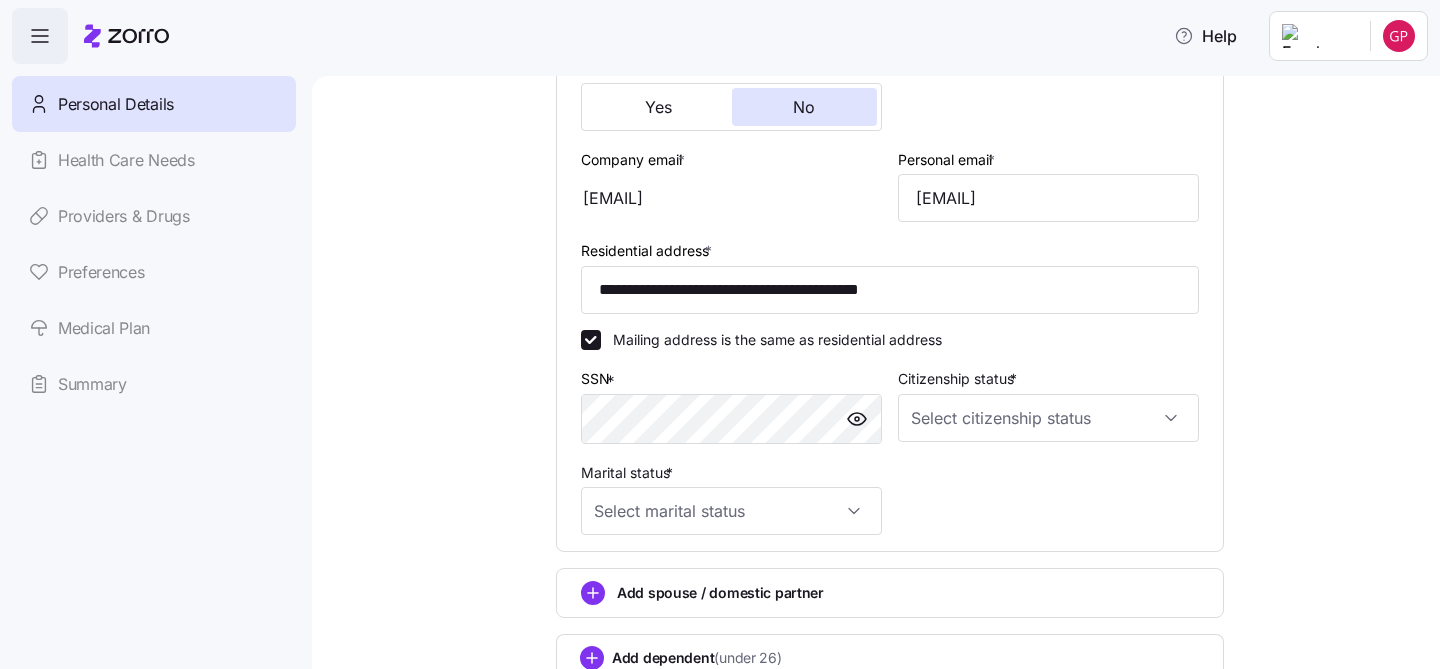 scroll, scrollTop: 515, scrollLeft: 0, axis: vertical 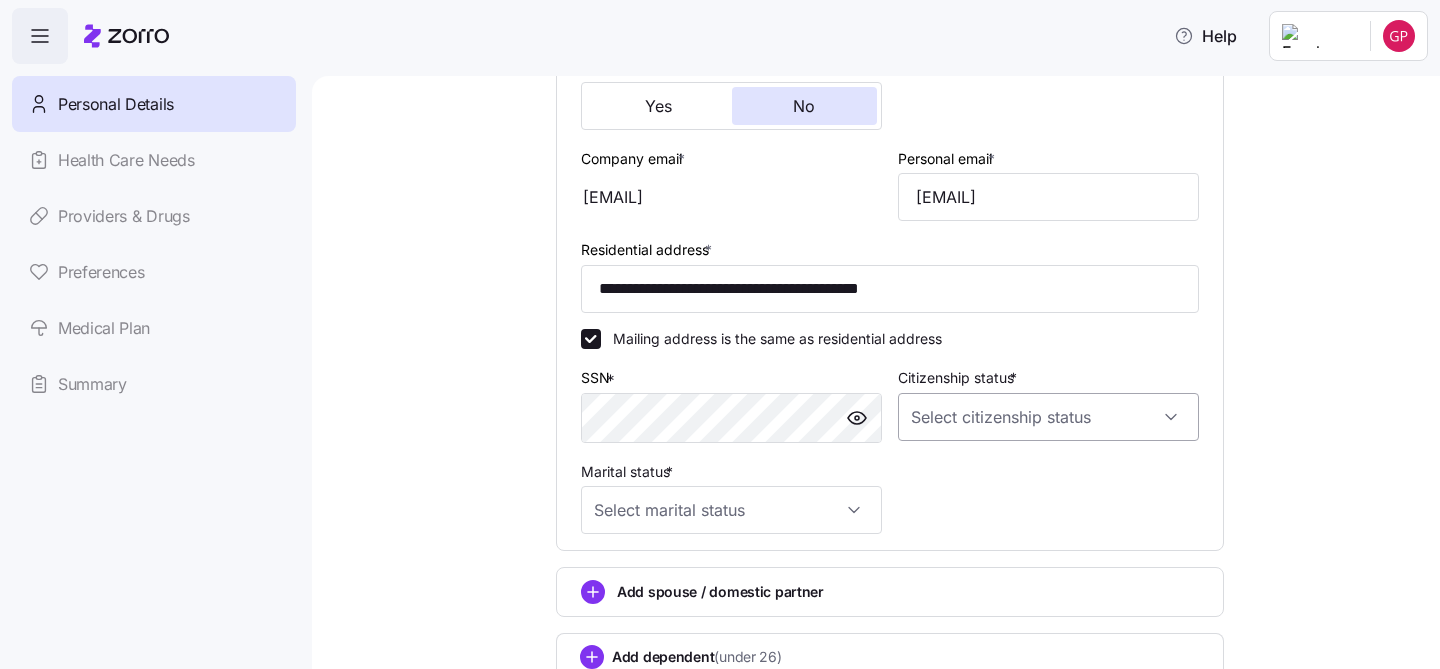 click on "Citizenship status  *" at bounding box center [1048, 417] 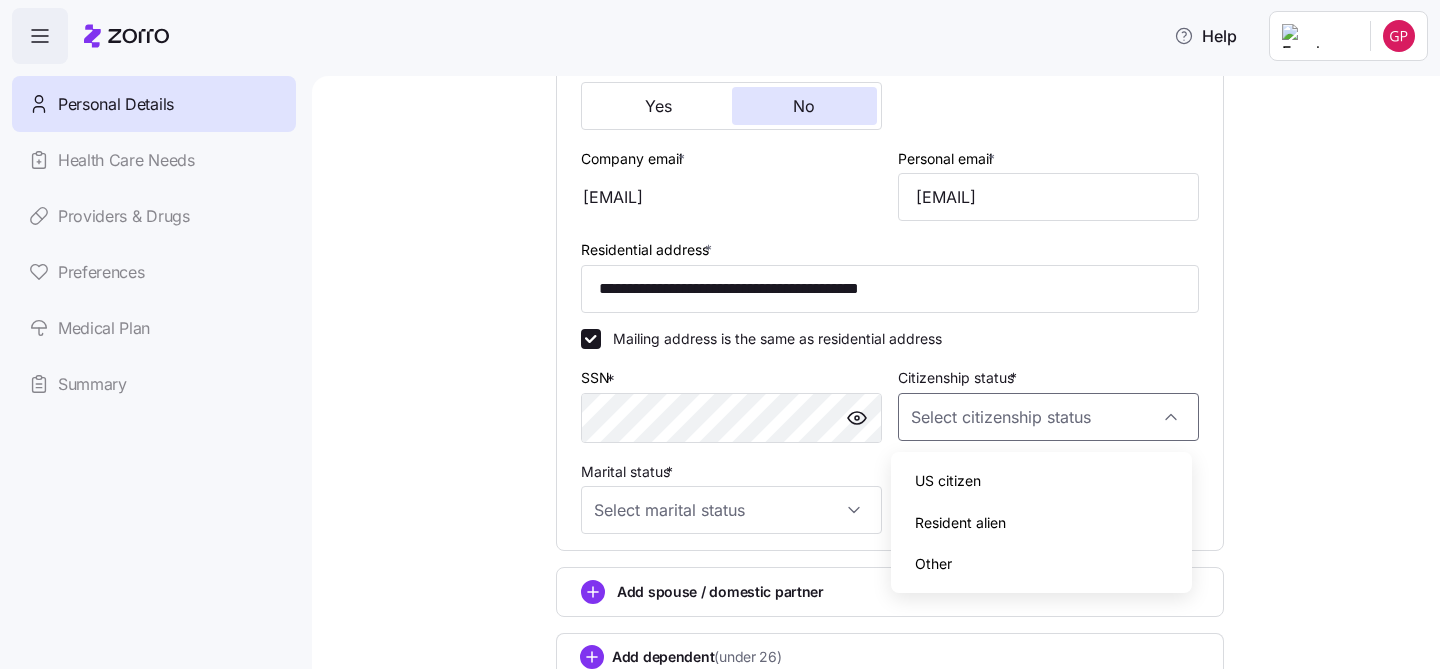 click on "US citizen" at bounding box center (1041, 481) 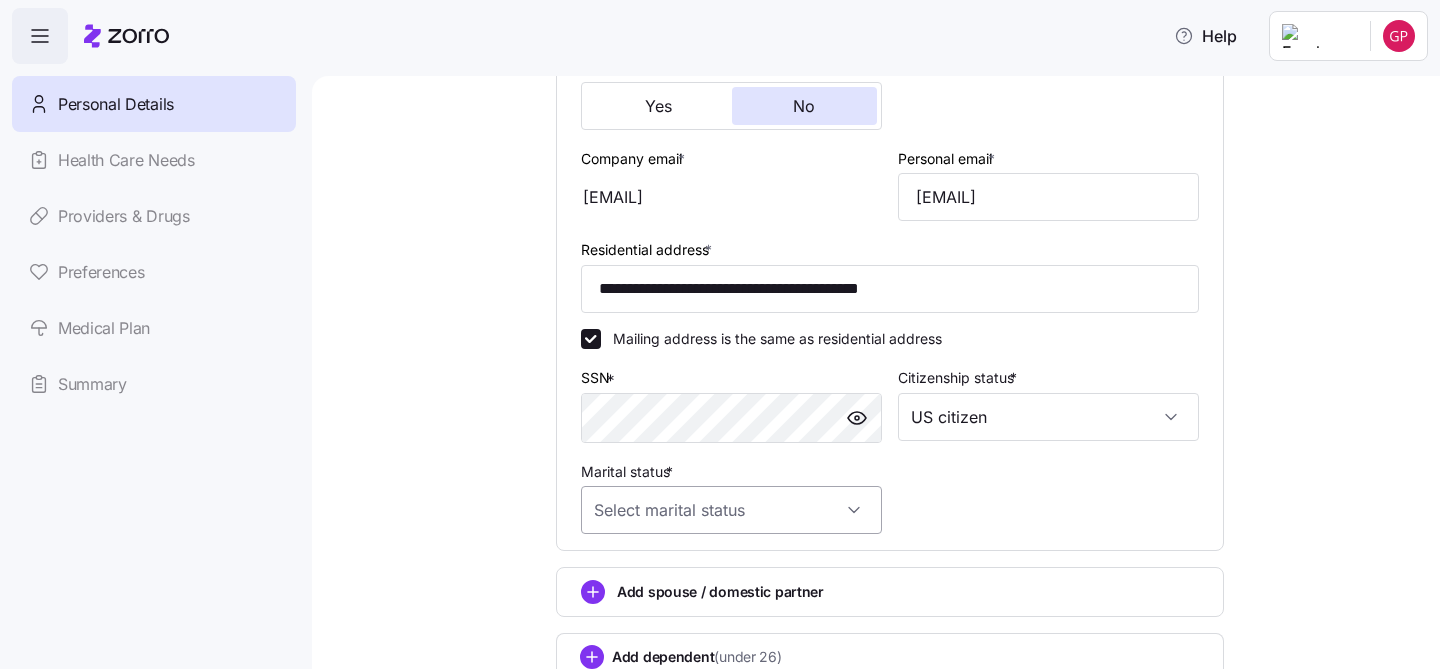 click on "Marital status  *" at bounding box center [731, 510] 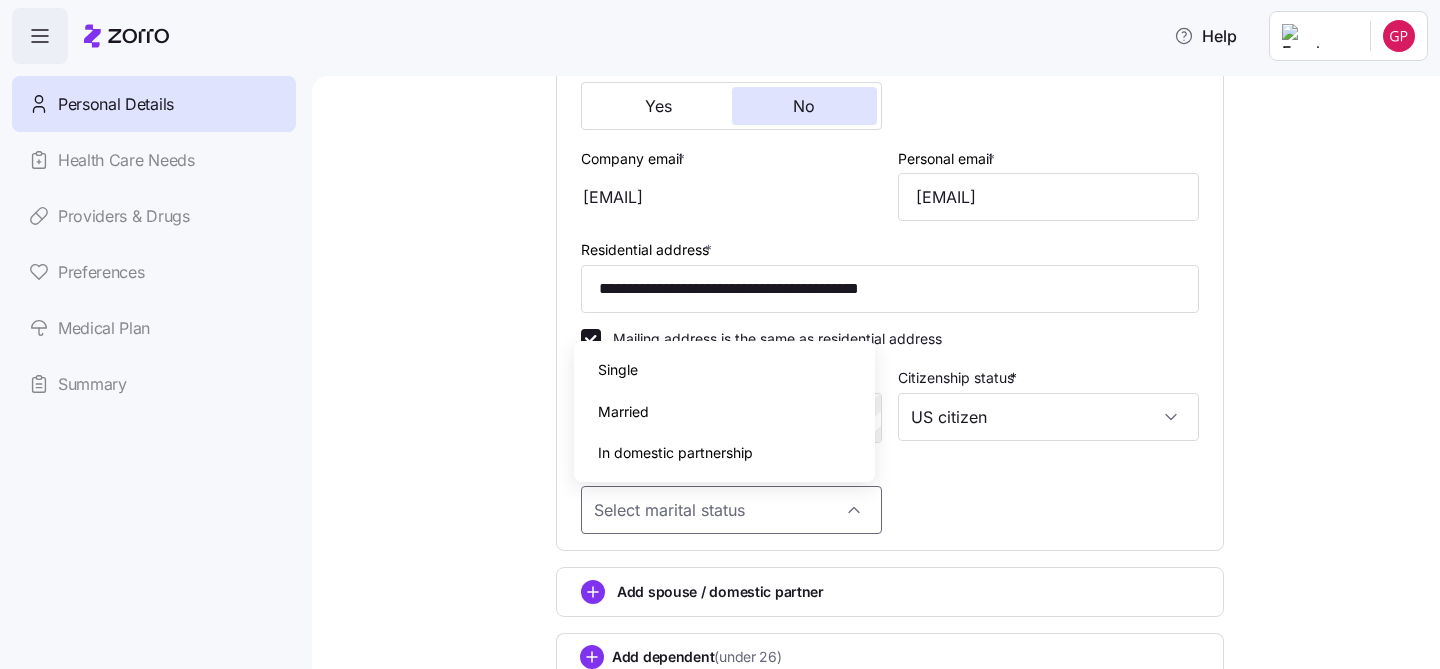 click on "Single" at bounding box center [724, 370] 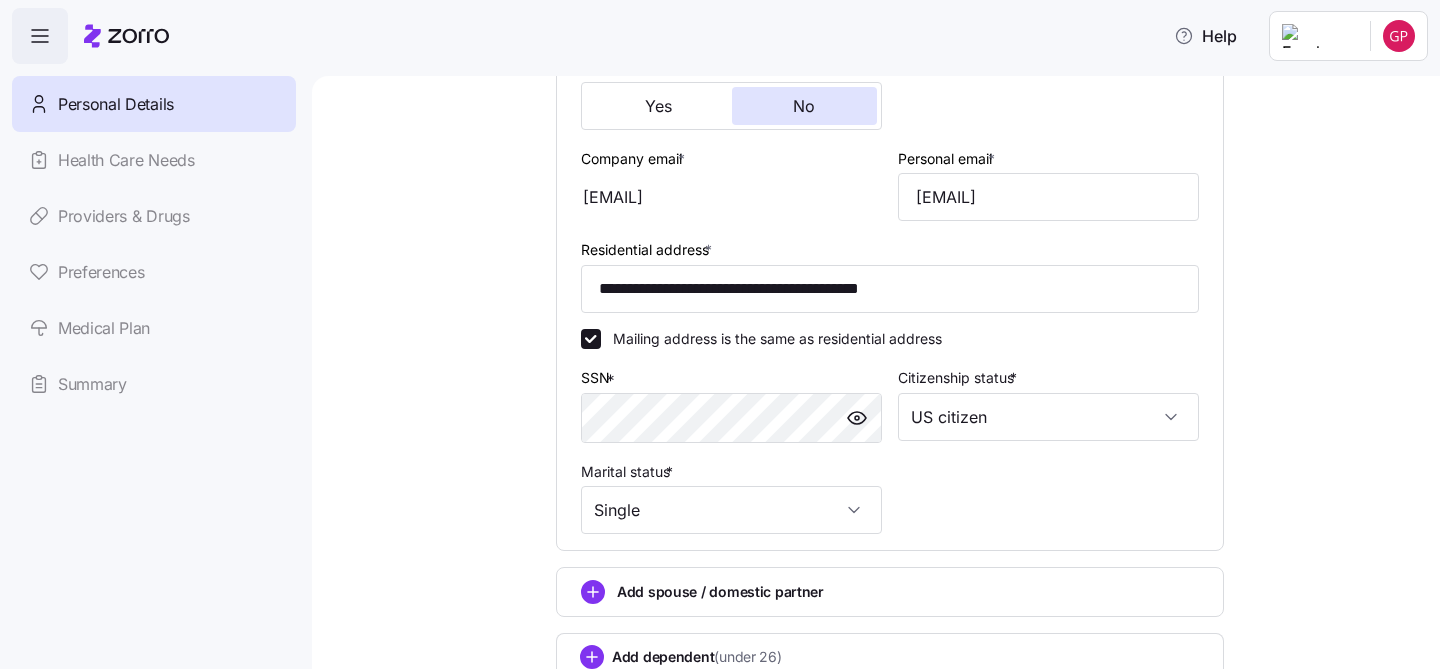 click on "**********" at bounding box center [890, 153] 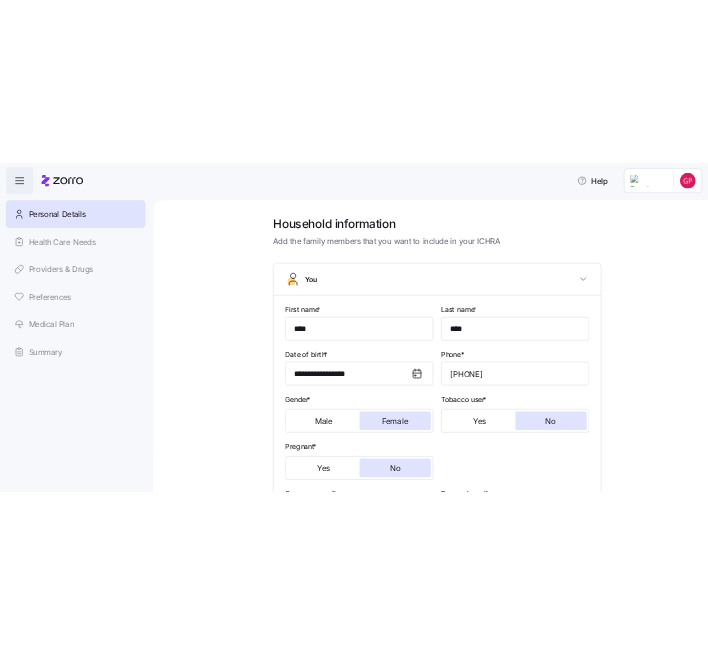 scroll, scrollTop: 669, scrollLeft: 0, axis: vertical 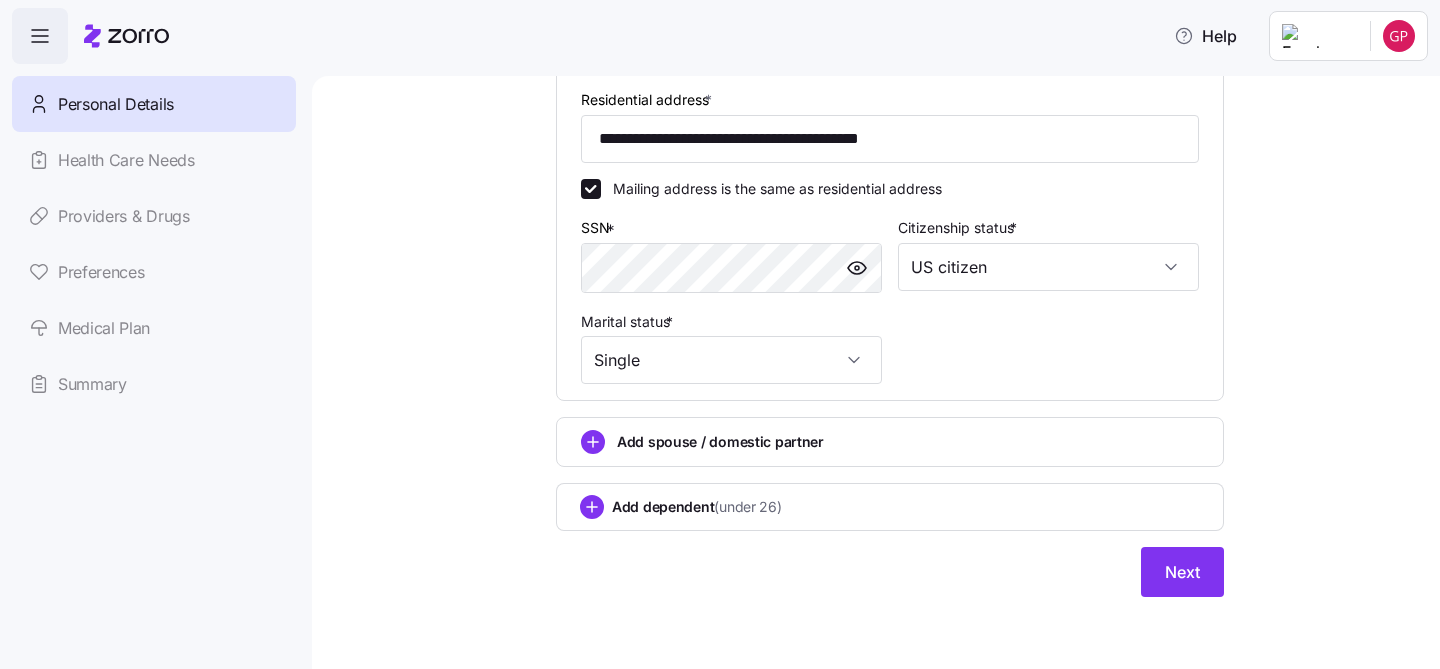 click on "Next" at bounding box center [1182, 572] 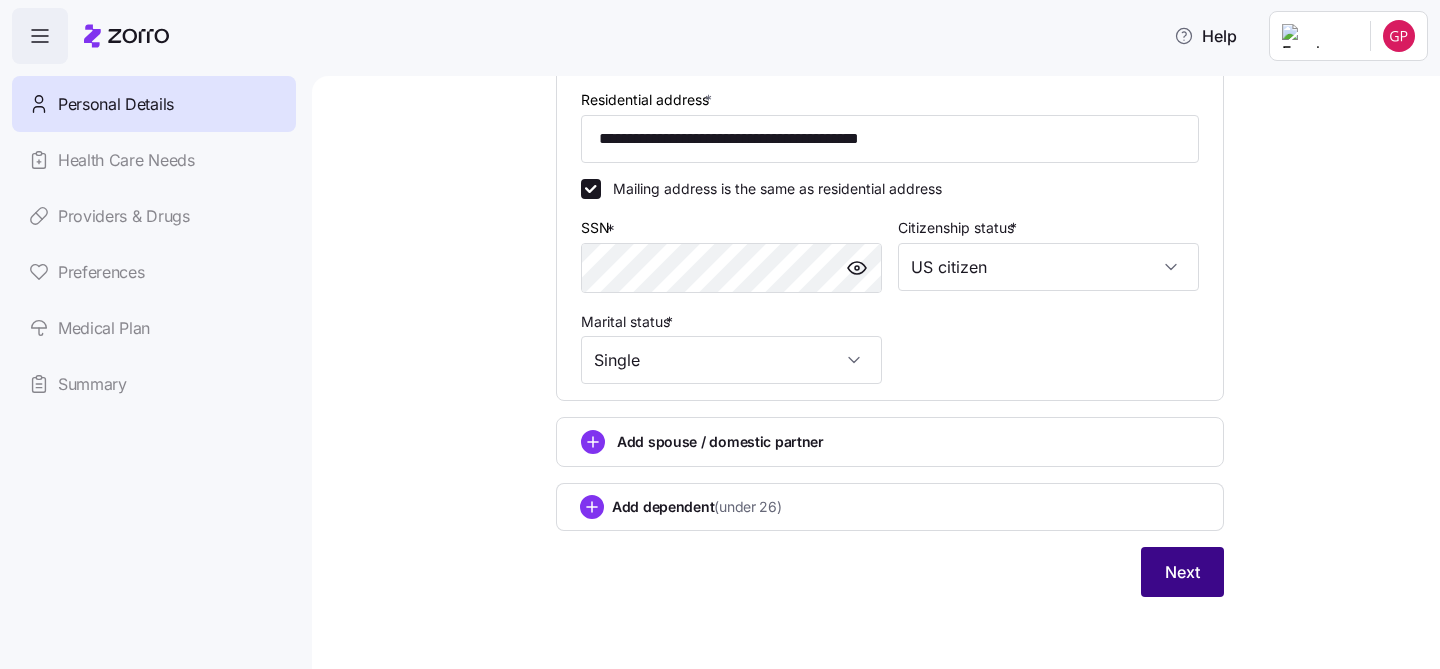 click on "Next" at bounding box center (1182, 572) 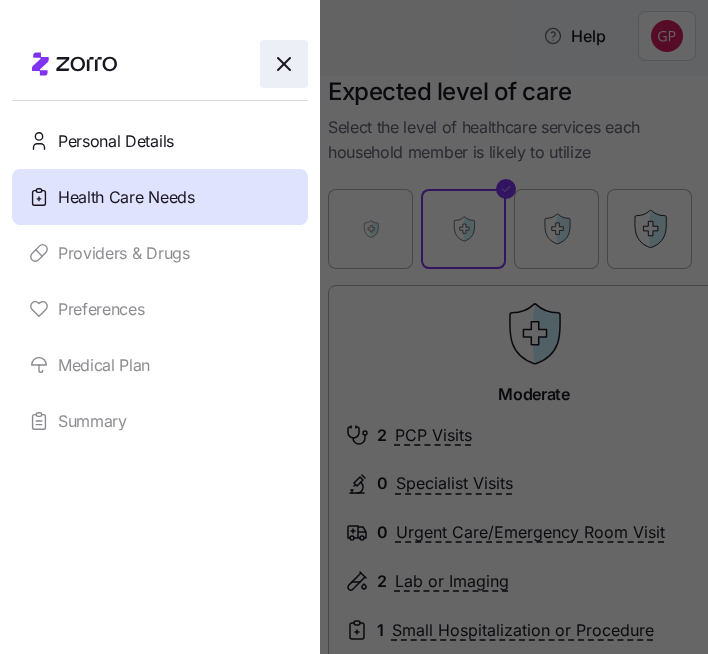 click 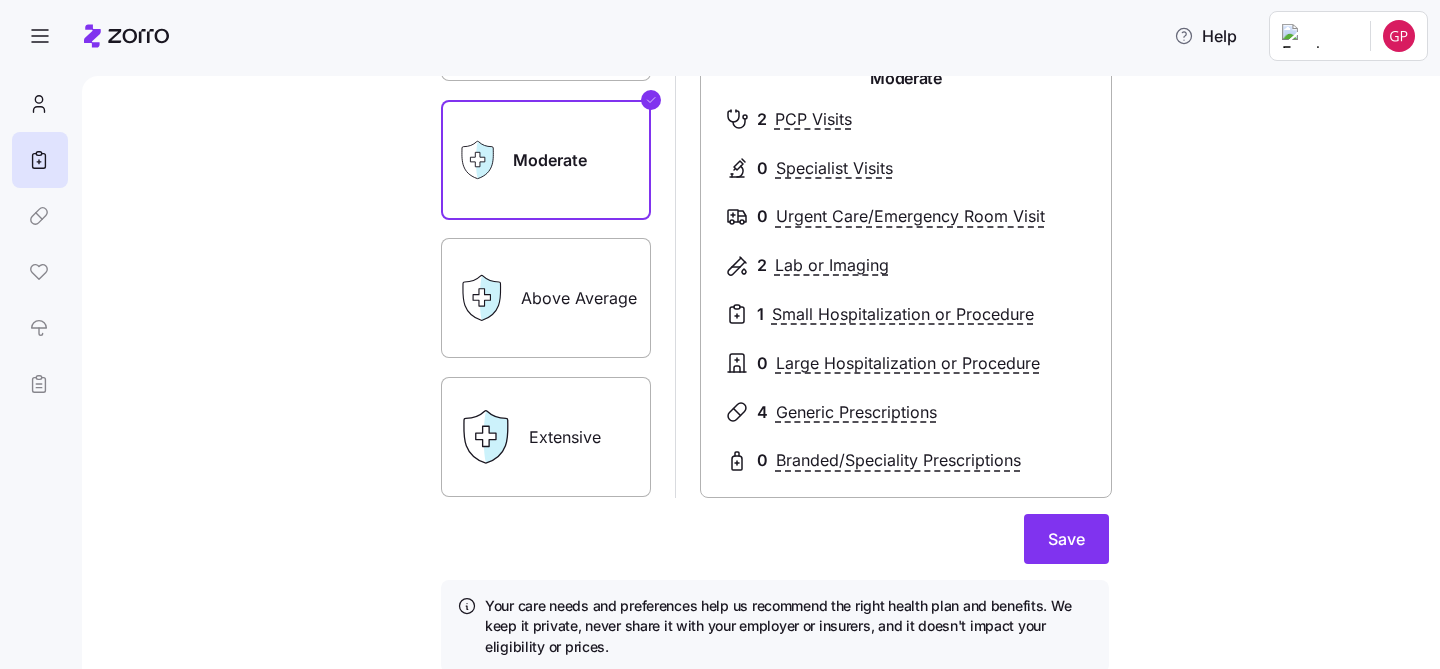 scroll, scrollTop: 153, scrollLeft: 0, axis: vertical 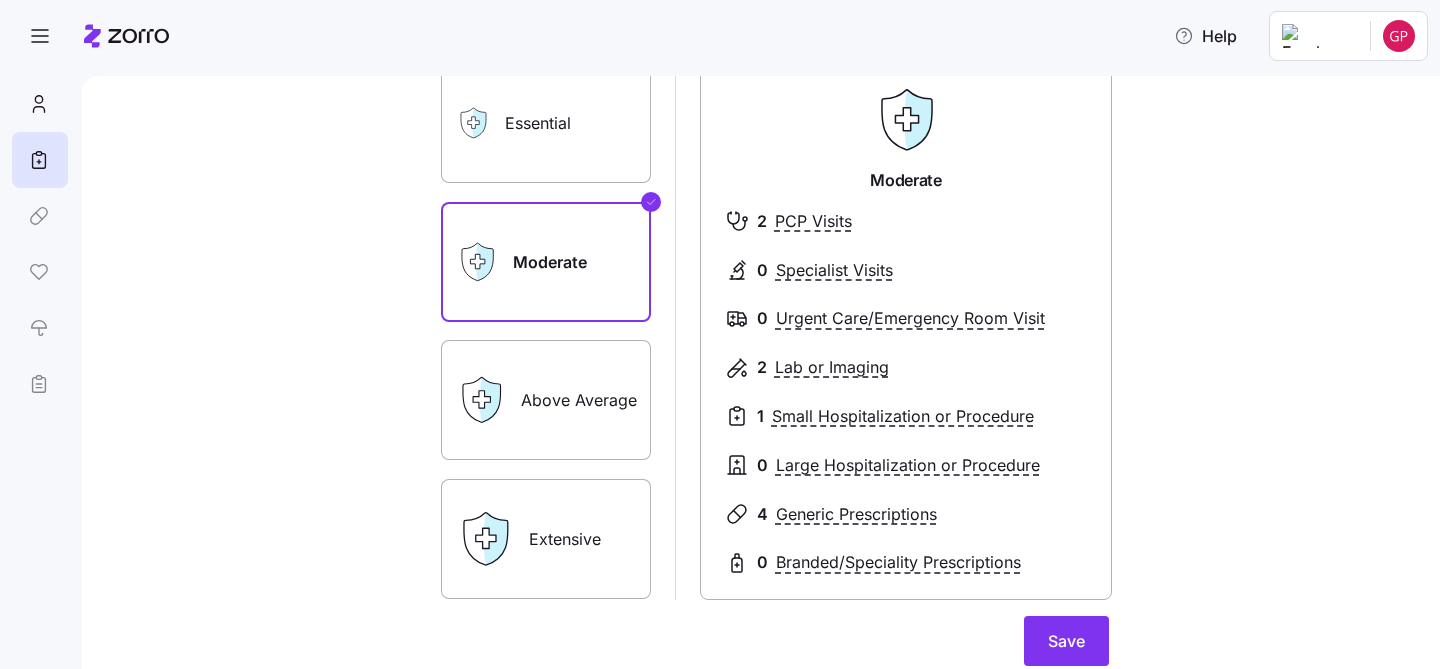 click on "Above Average" at bounding box center [546, 400] 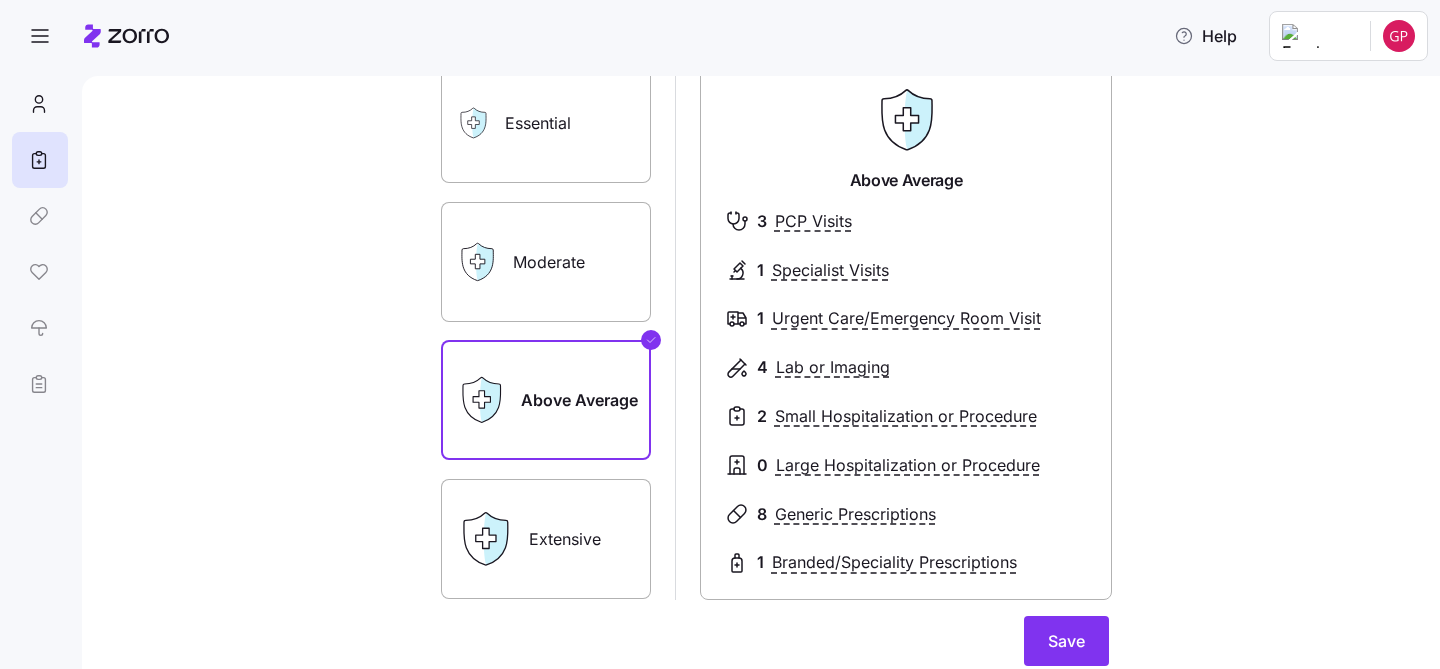 click on "Moderate" at bounding box center [546, 262] 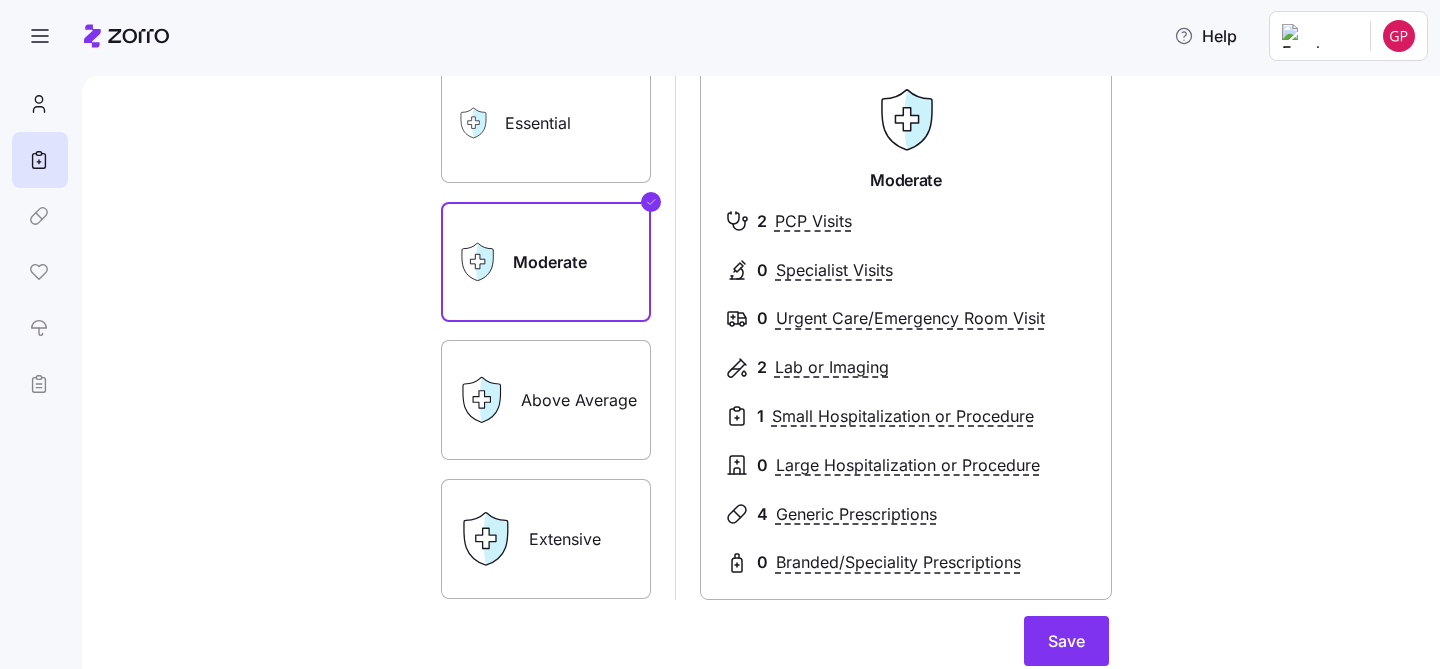 click on "Above Average" at bounding box center (546, 400) 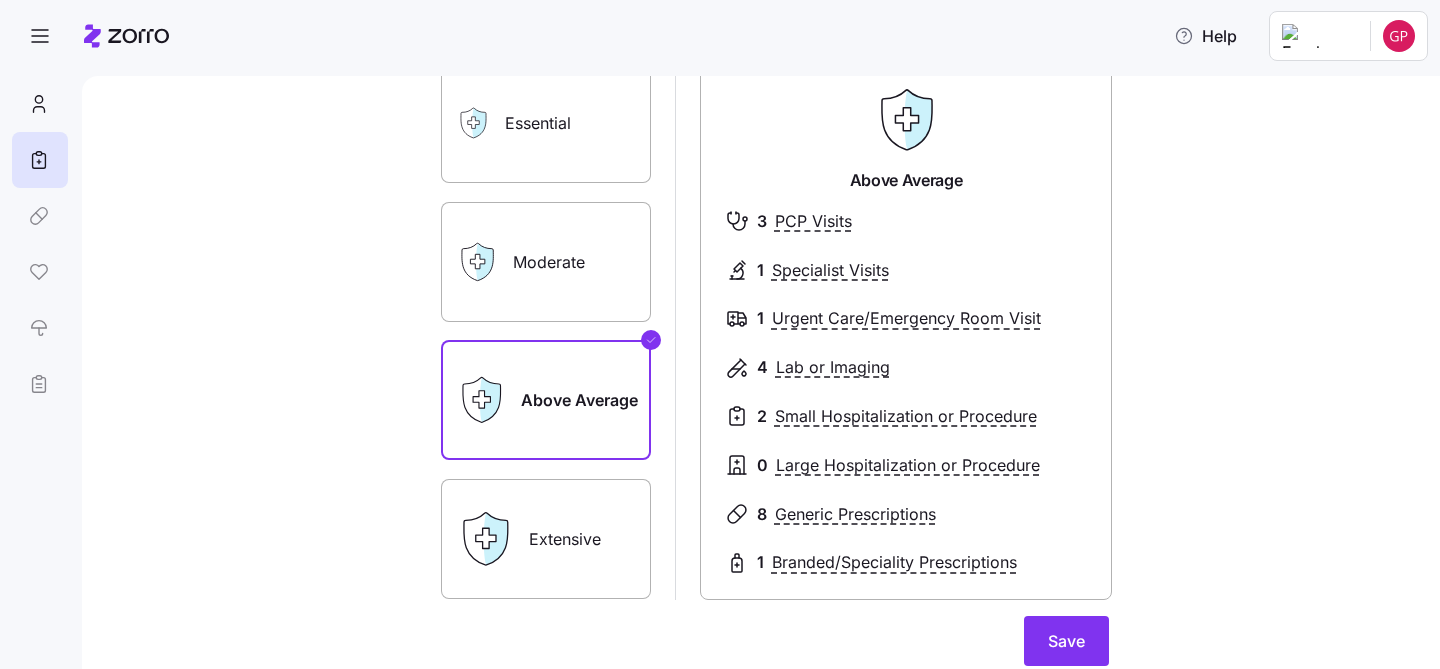 click on "Extensive" at bounding box center (546, 539) 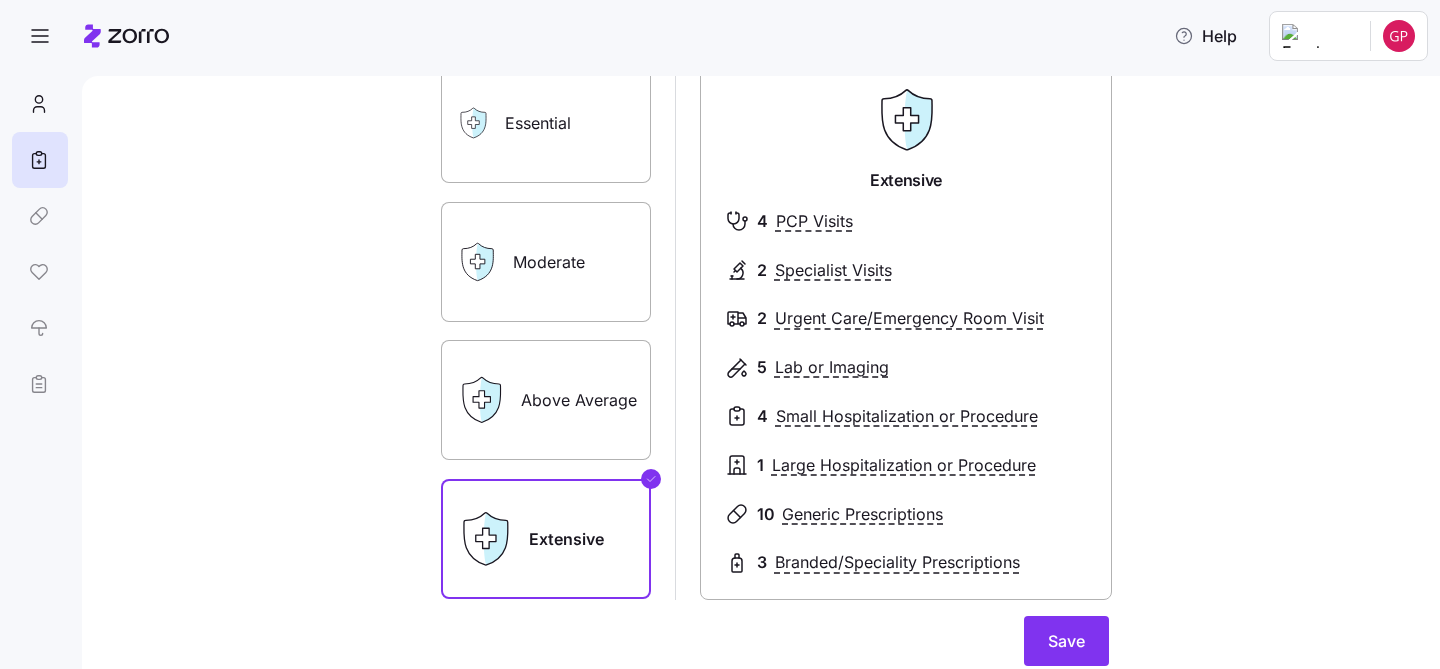 click on "Above Average" at bounding box center [546, 400] 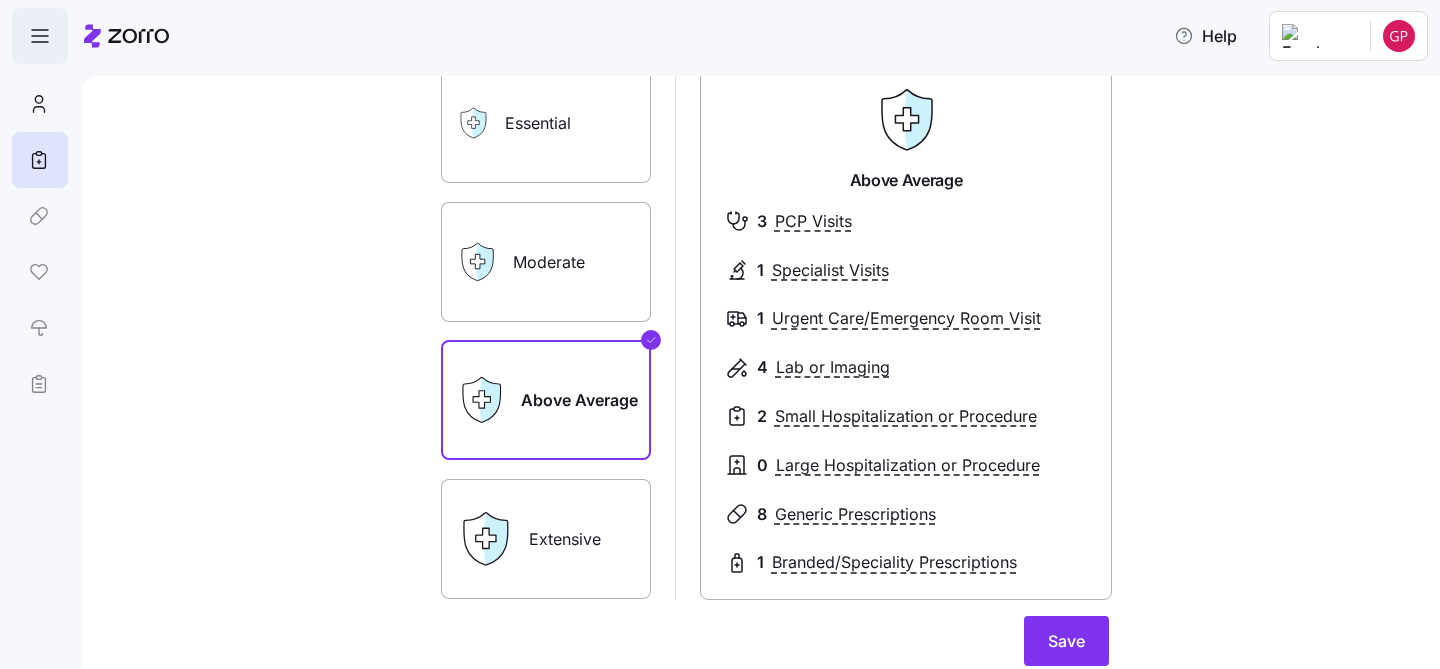 click 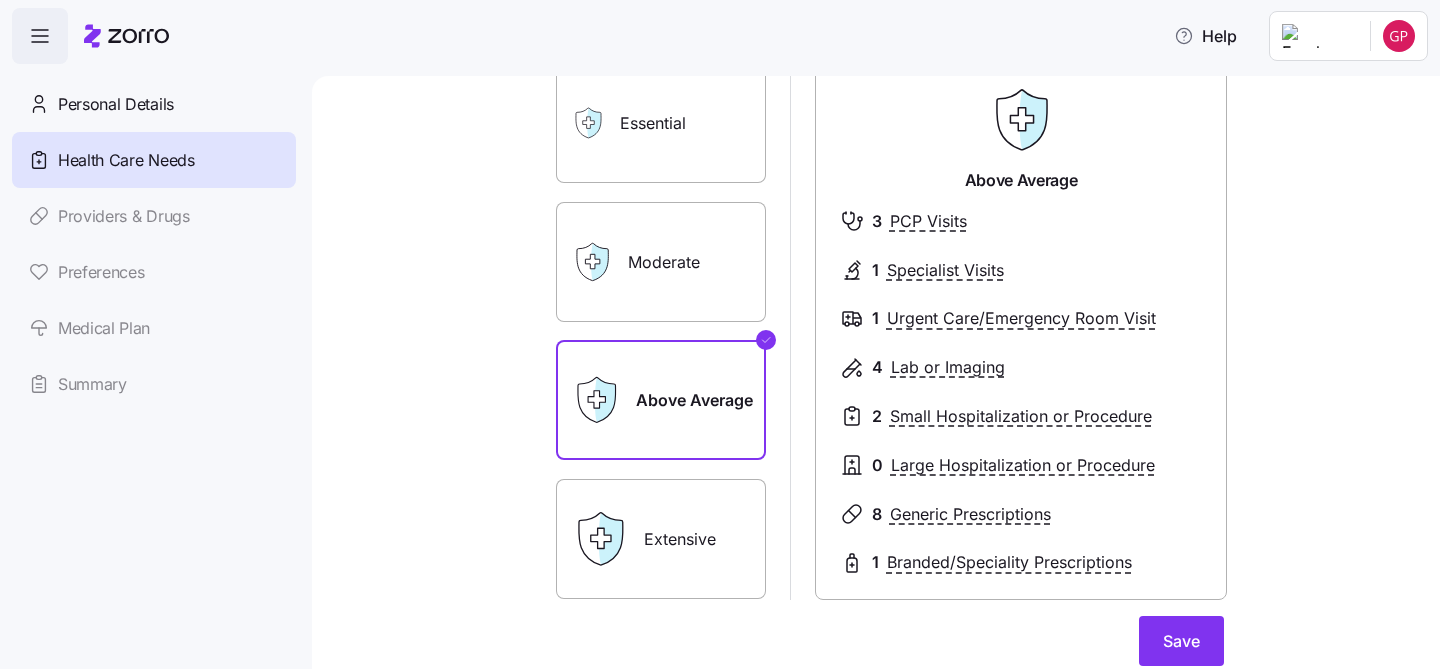 click 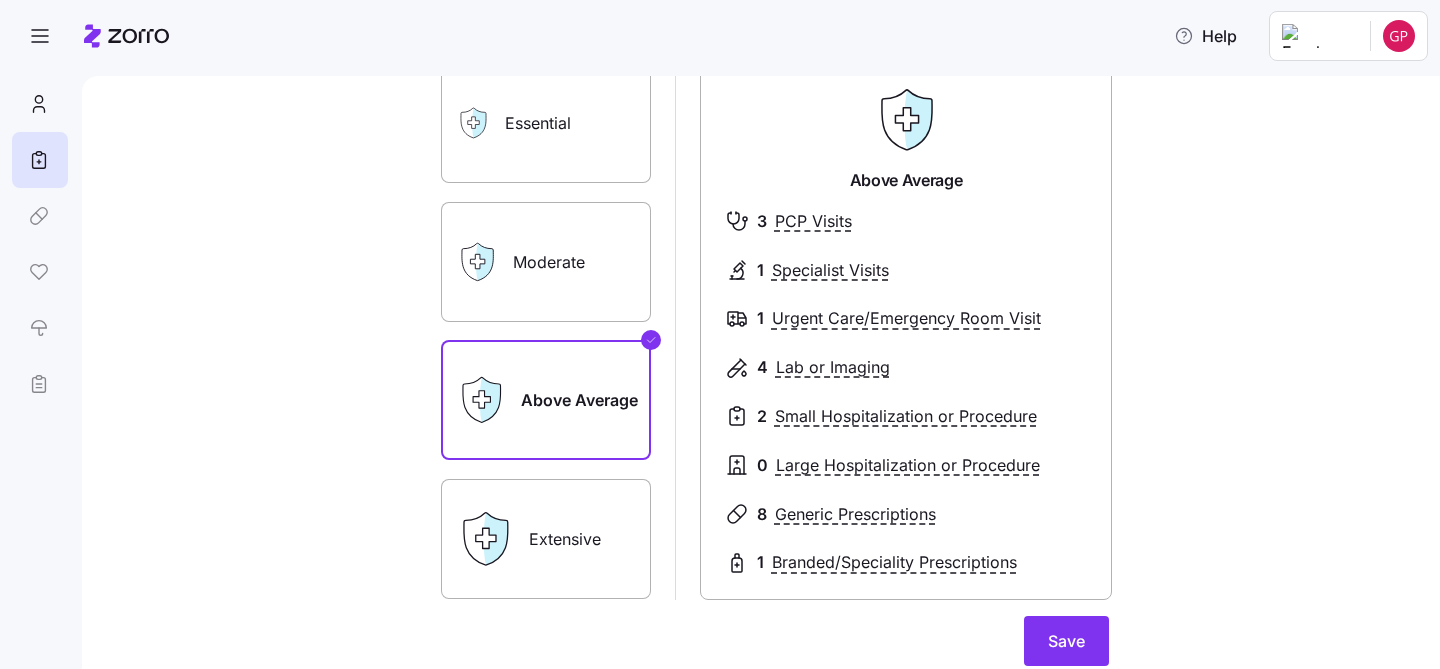 click at bounding box center (126, 36) 